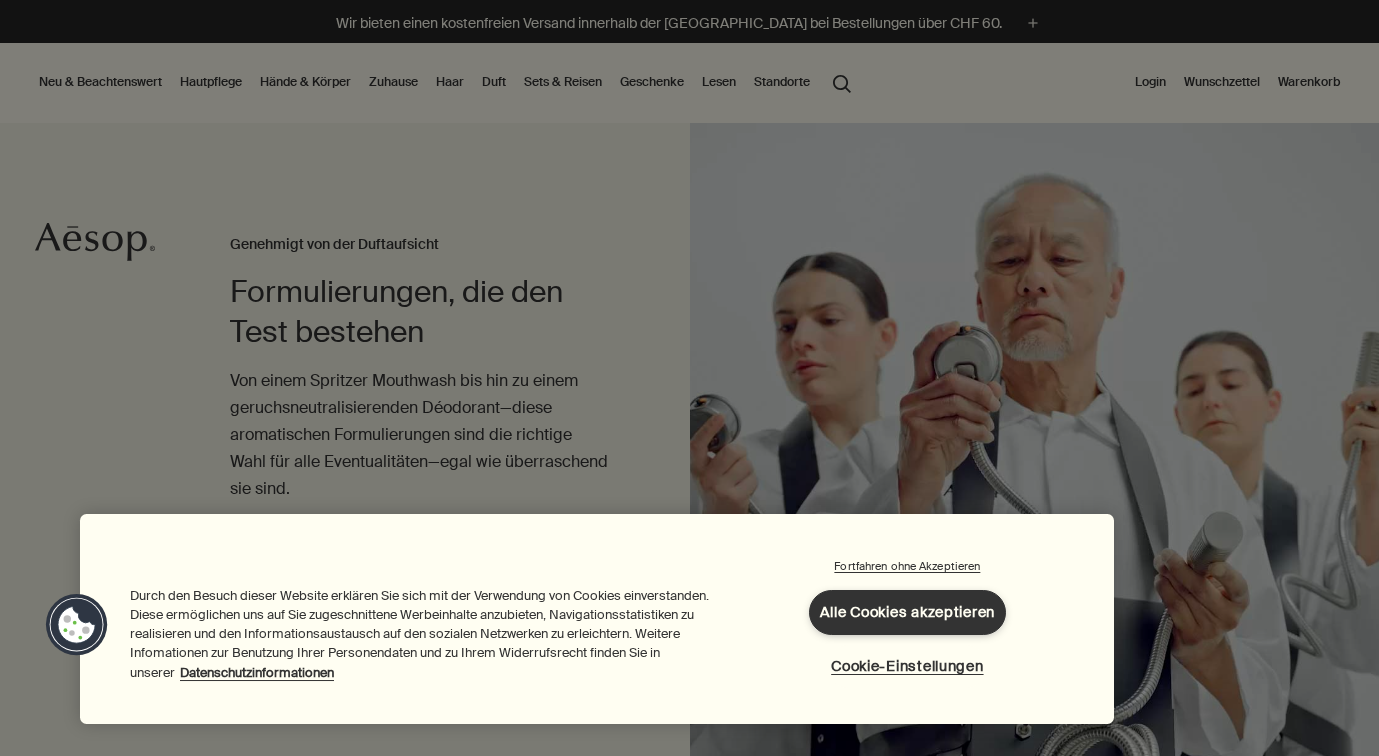 scroll, scrollTop: 0, scrollLeft: 0, axis: both 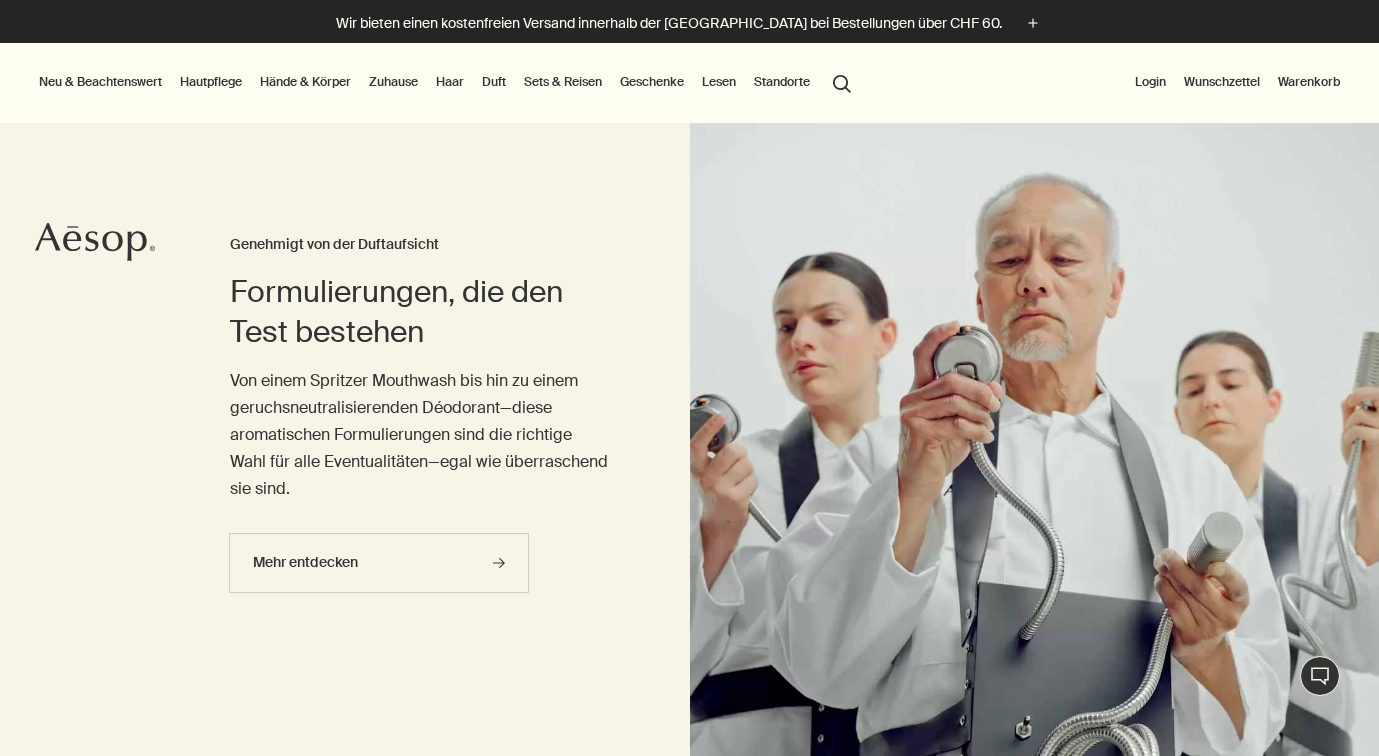 click on "Haar" at bounding box center (450, 82) 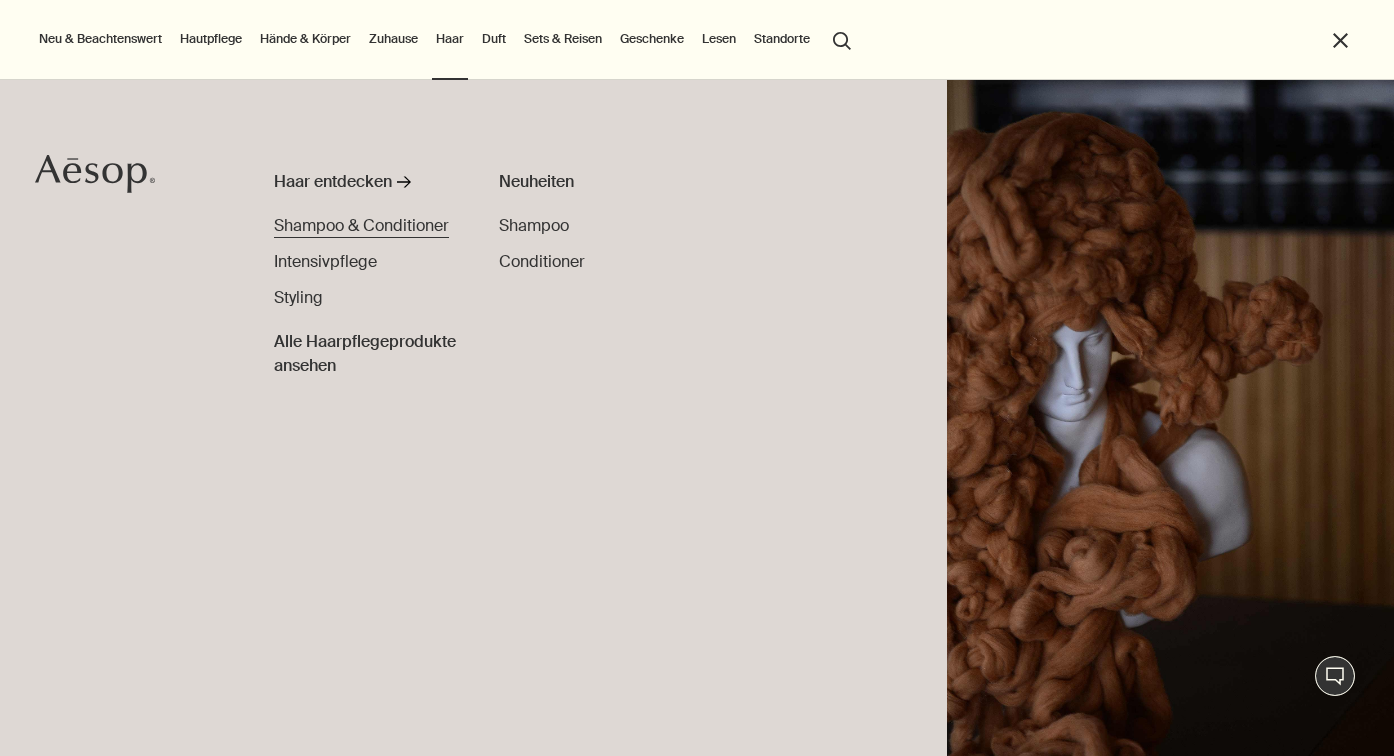 click on "Shampoo & Conditioner" at bounding box center (361, 225) 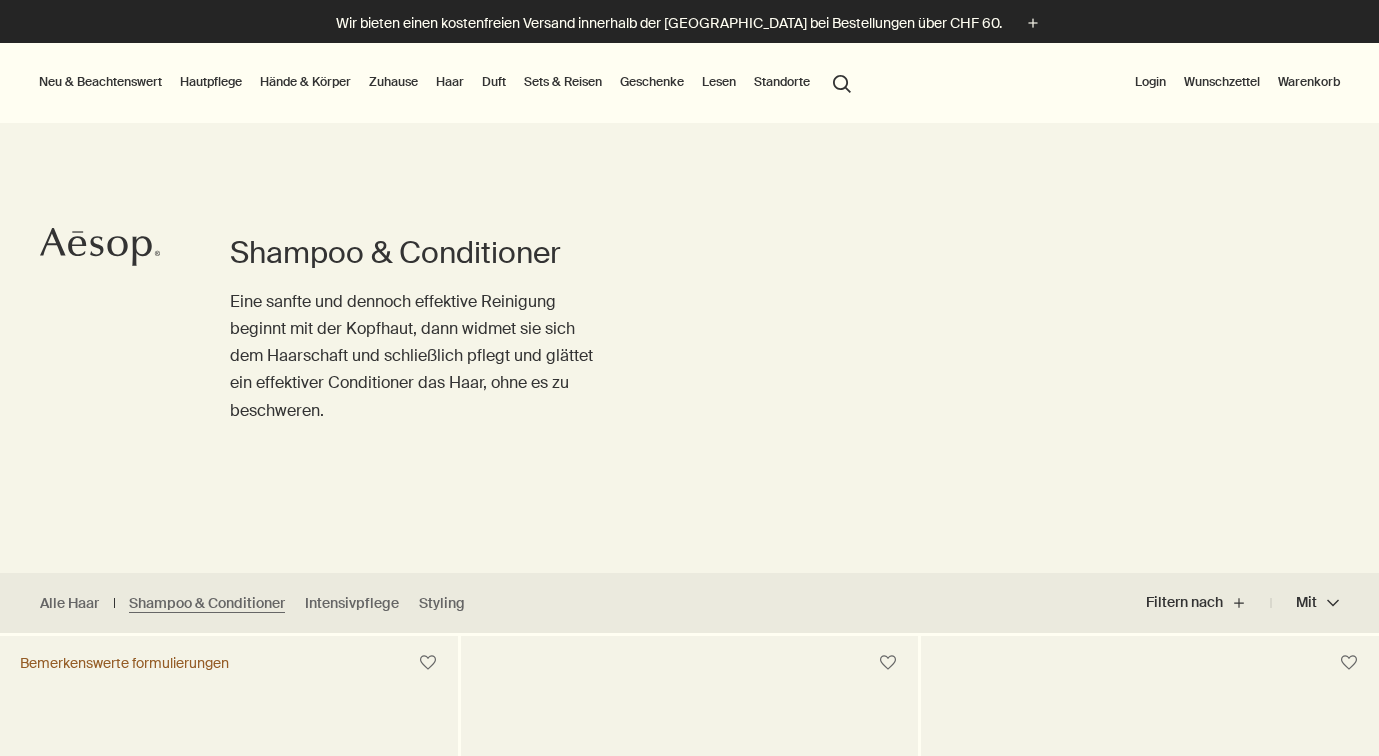 scroll, scrollTop: 0, scrollLeft: 0, axis: both 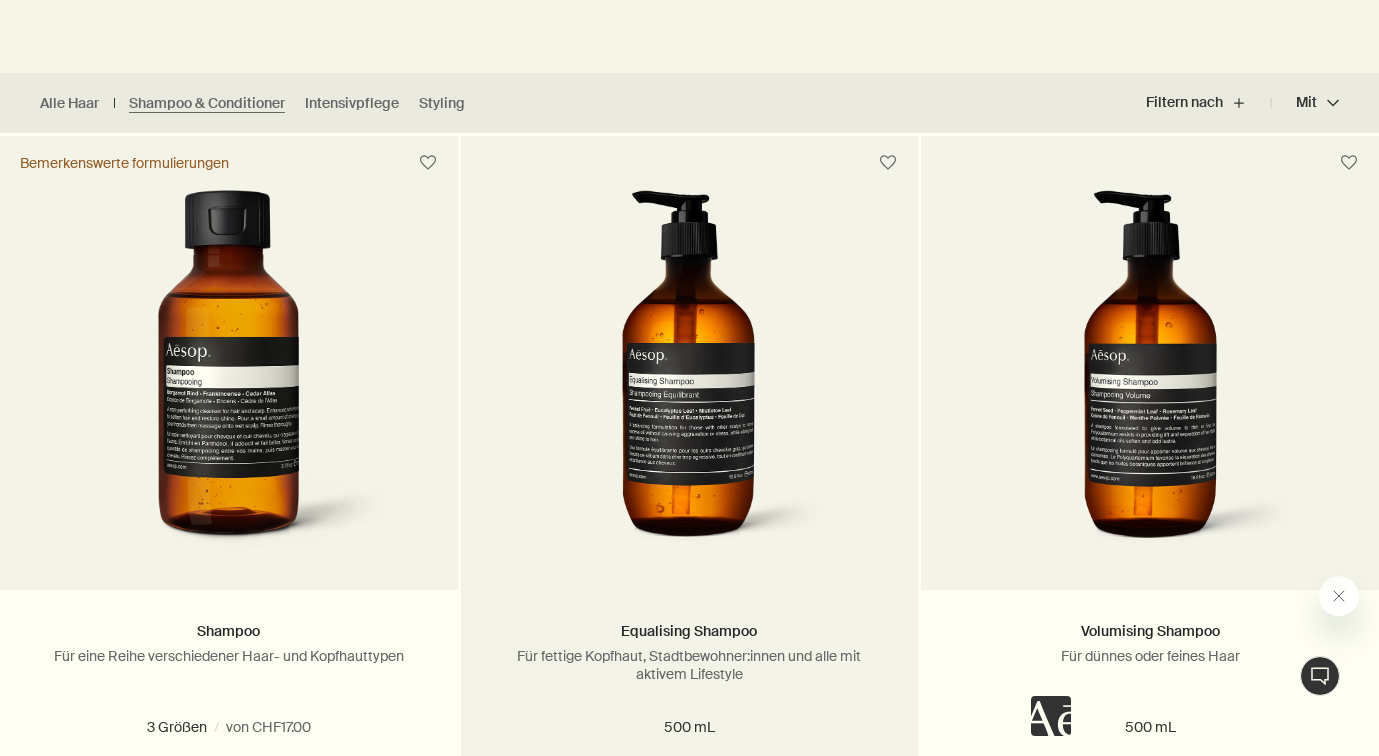 click at bounding box center [689, 375] 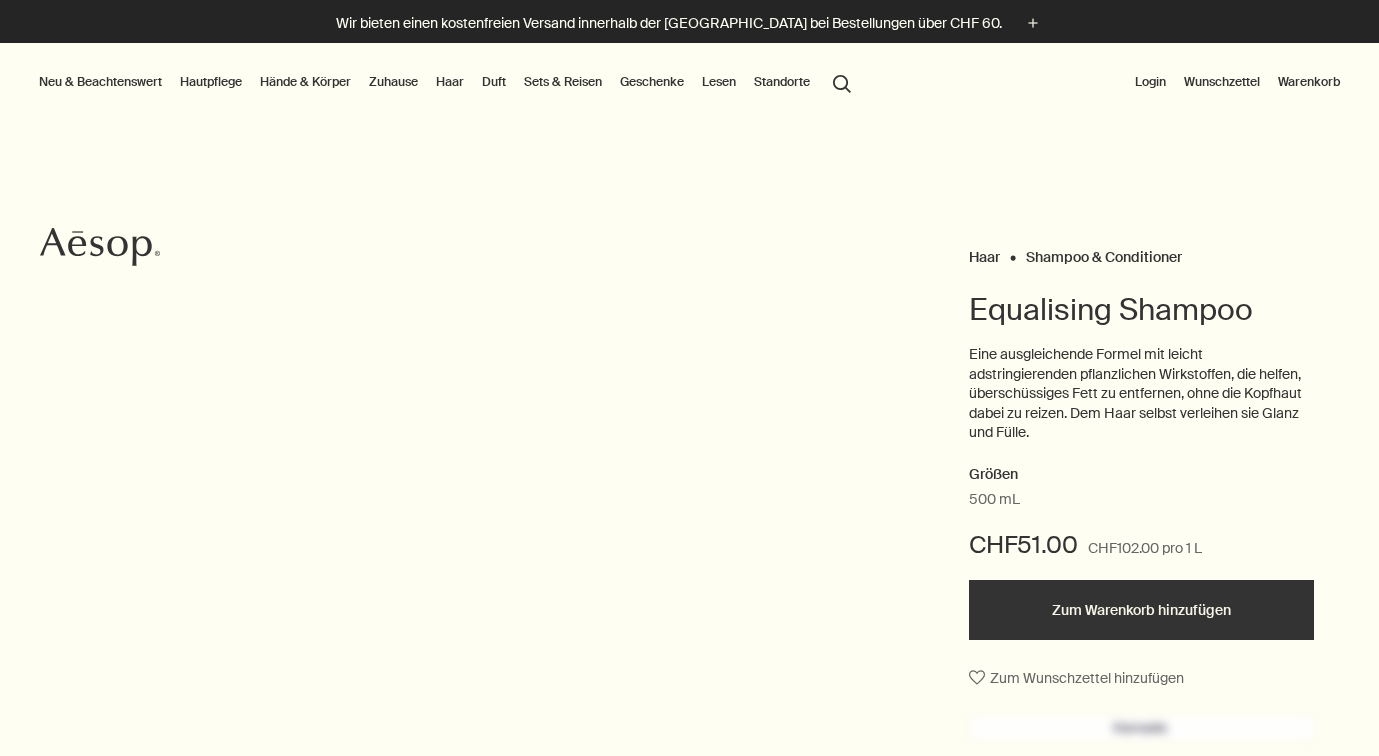 scroll, scrollTop: 500, scrollLeft: 0, axis: vertical 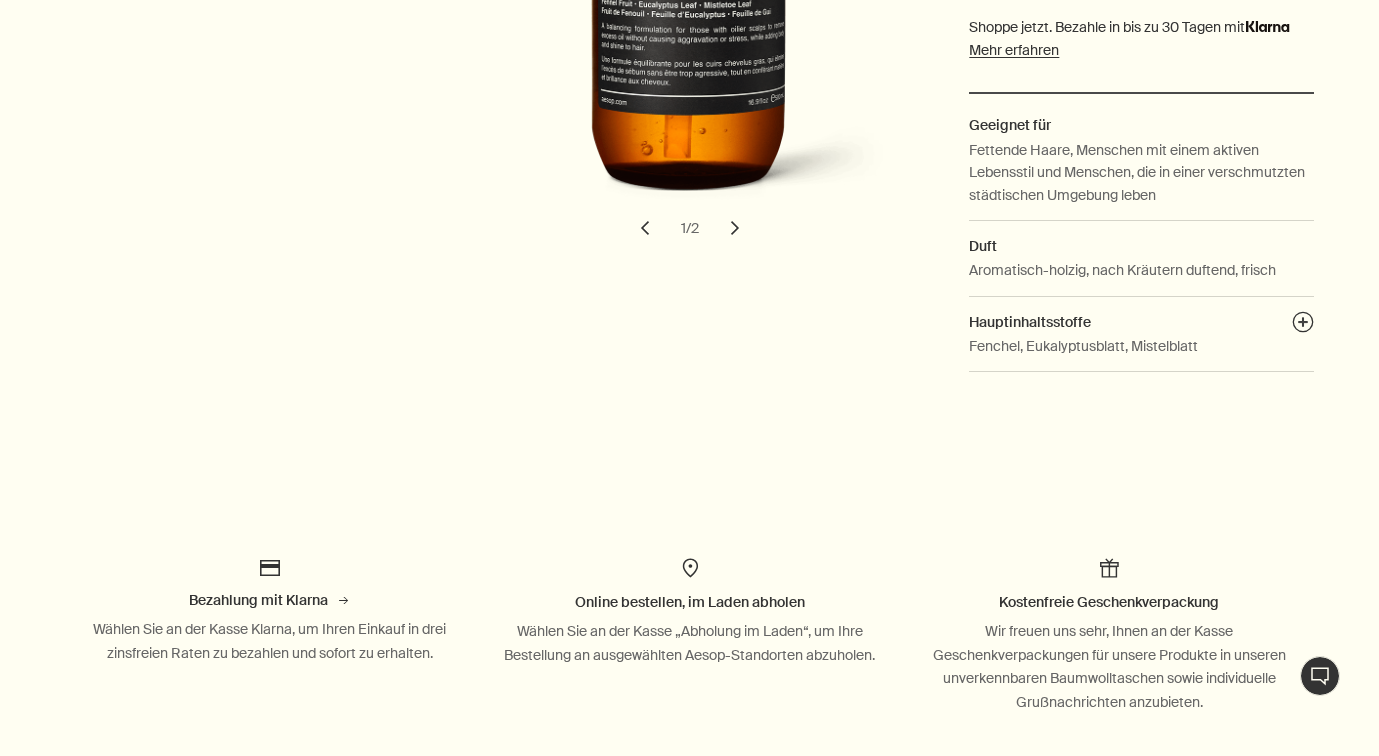 click on "Hauptinhaltsstoffe plusAndCloseWithCircle" at bounding box center [1141, 322] 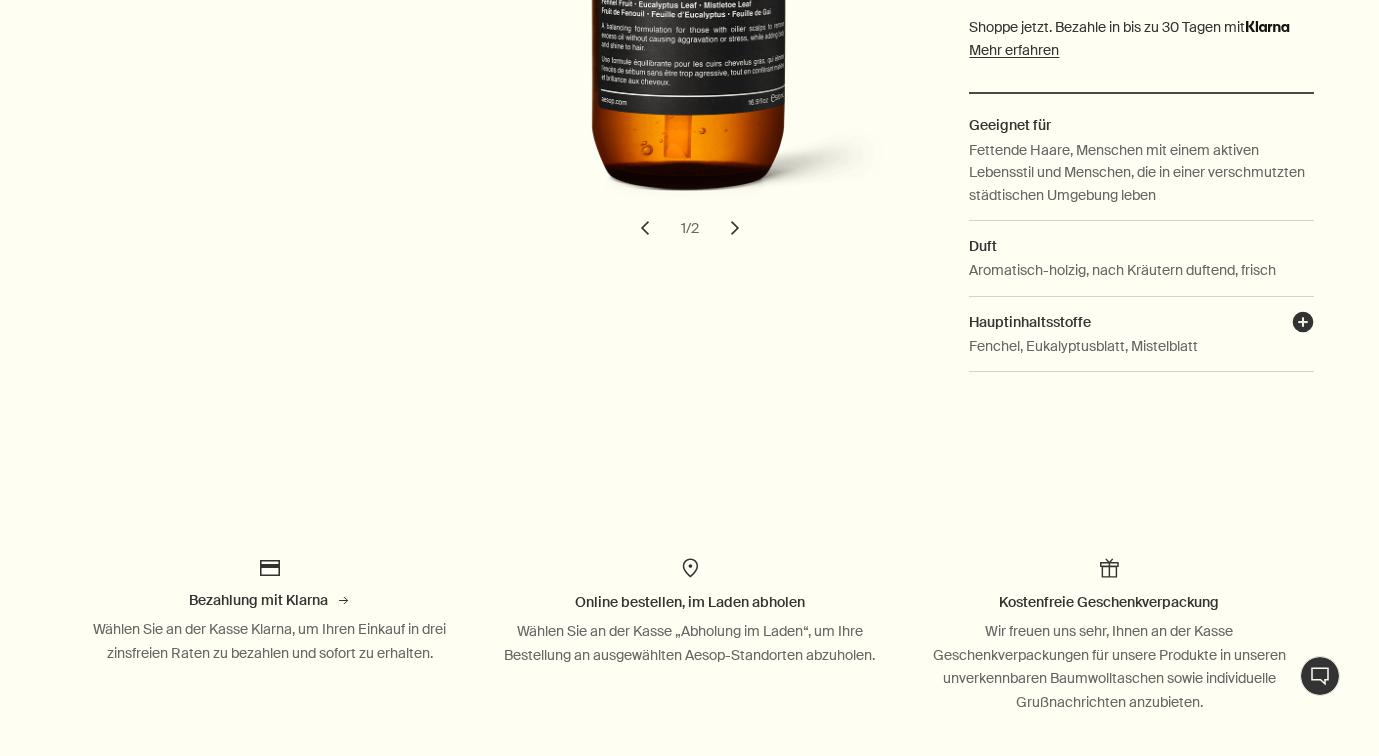 click on "plusAndCloseWithCircle" at bounding box center [1303, 325] 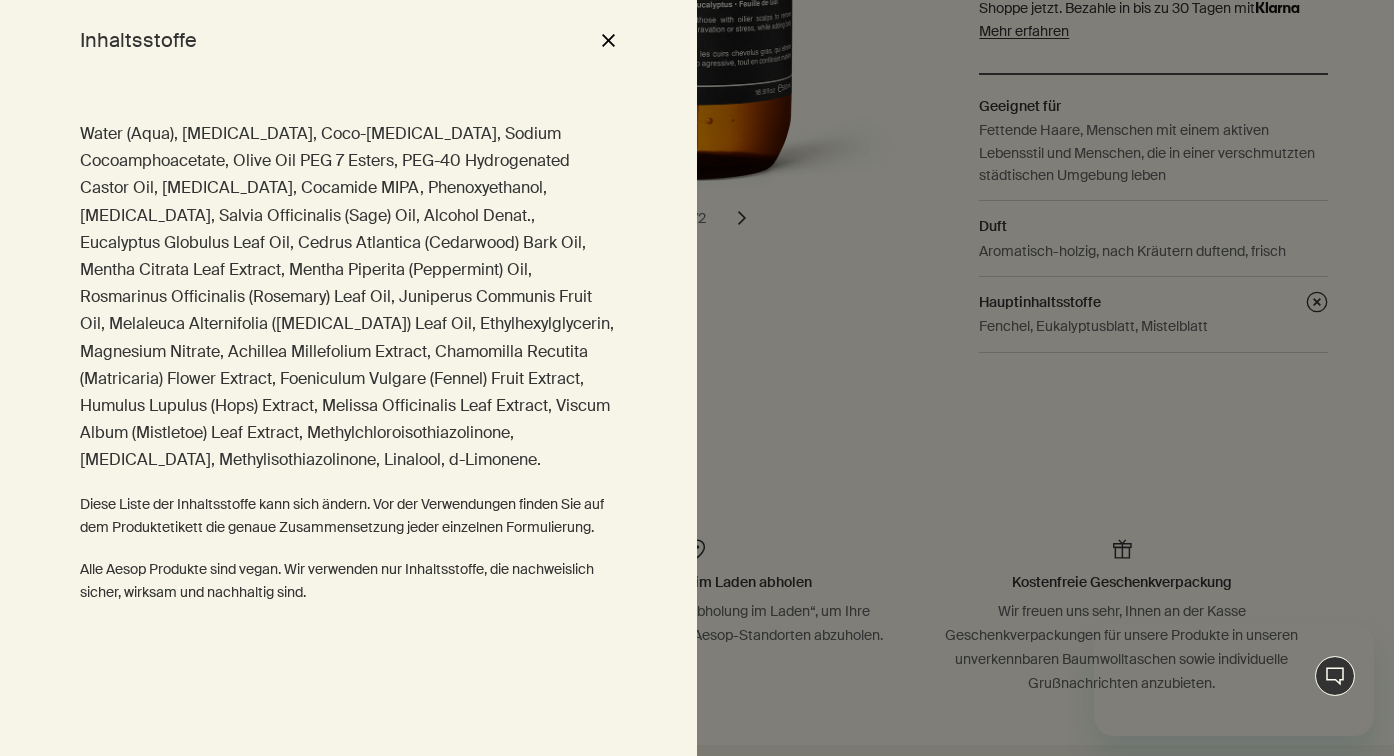scroll, scrollTop: 0, scrollLeft: 0, axis: both 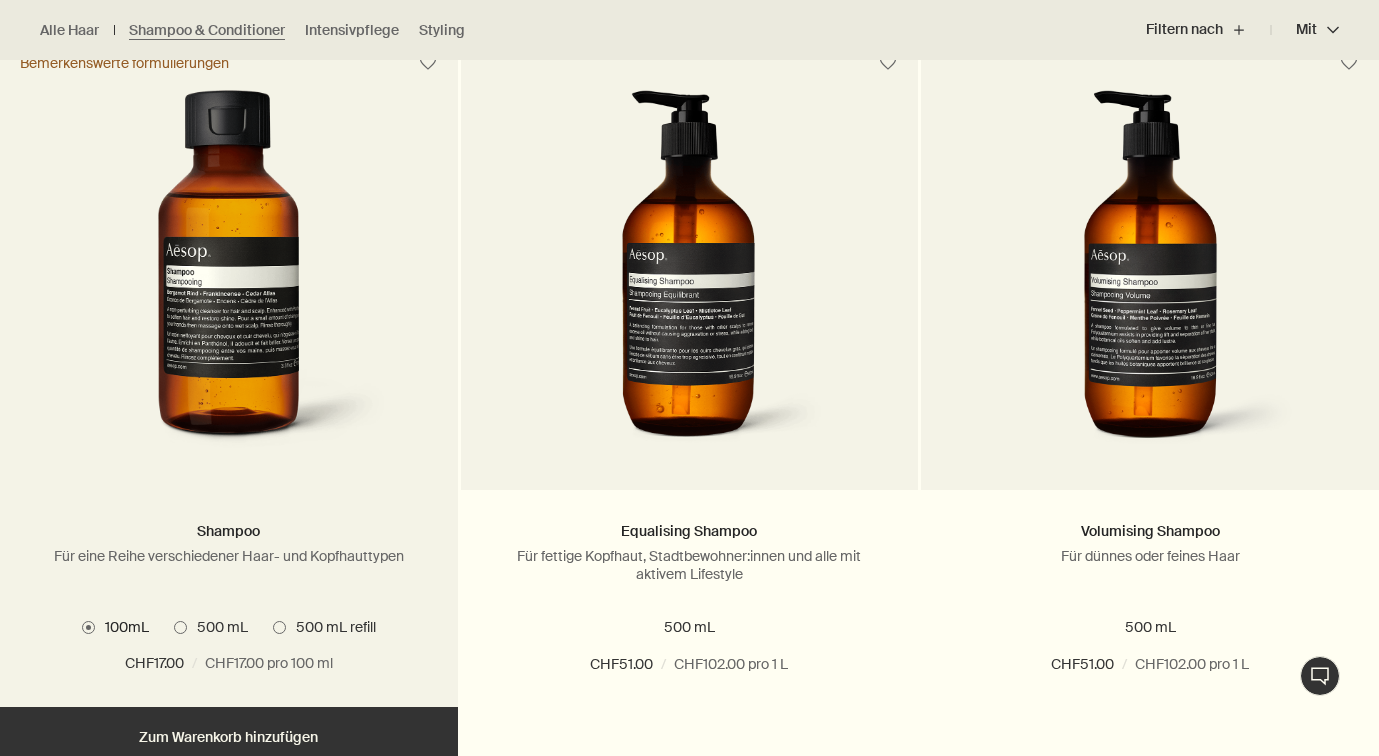 click at bounding box center (228, 275) 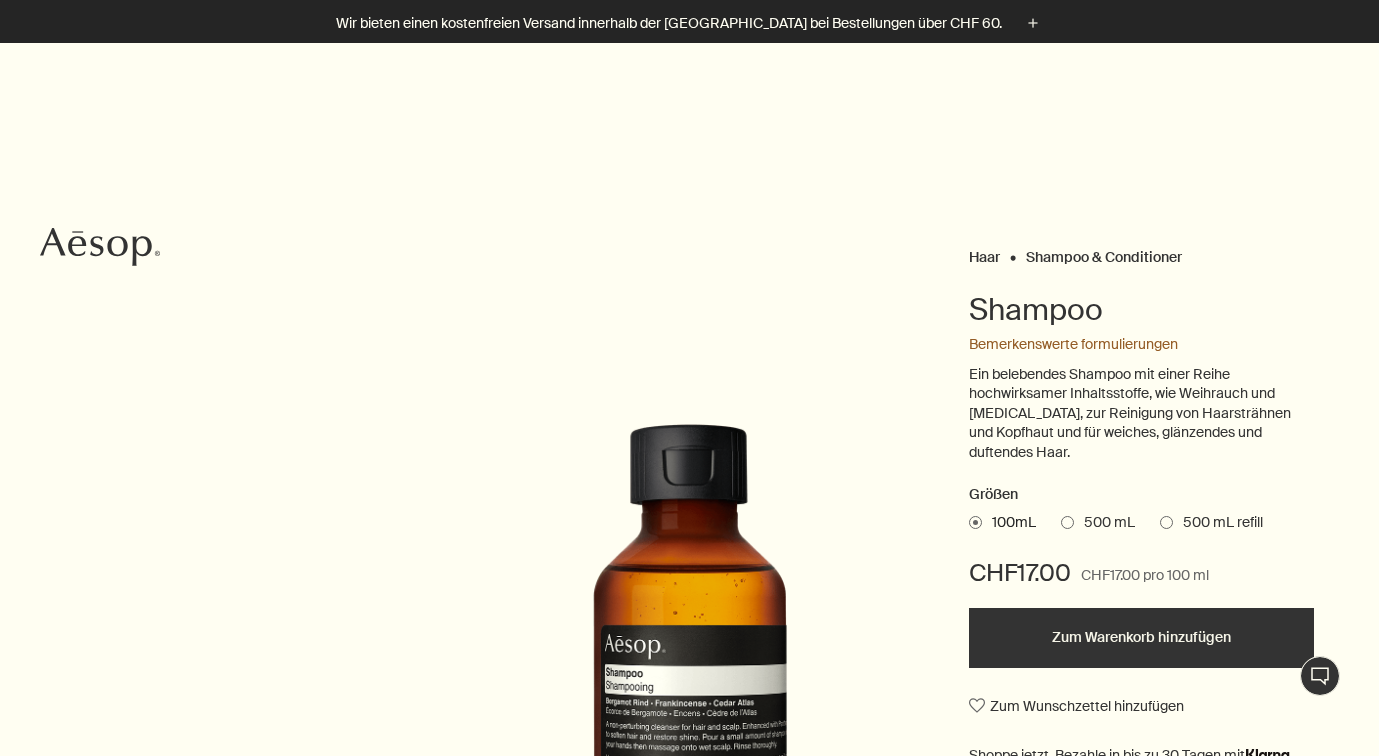 scroll, scrollTop: 710, scrollLeft: 0, axis: vertical 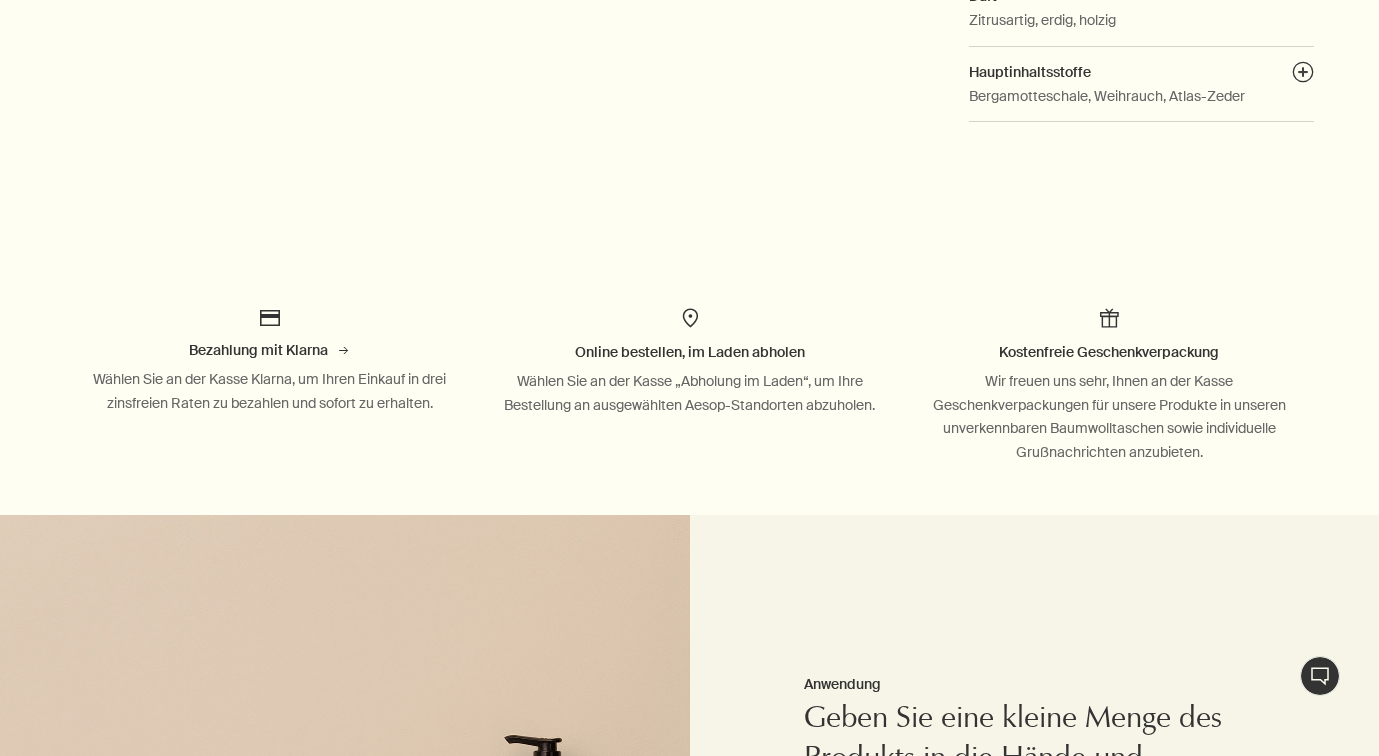 click on "Hauptinhaltsstoffe plusAndCloseWithCircle" at bounding box center (1141, 72) 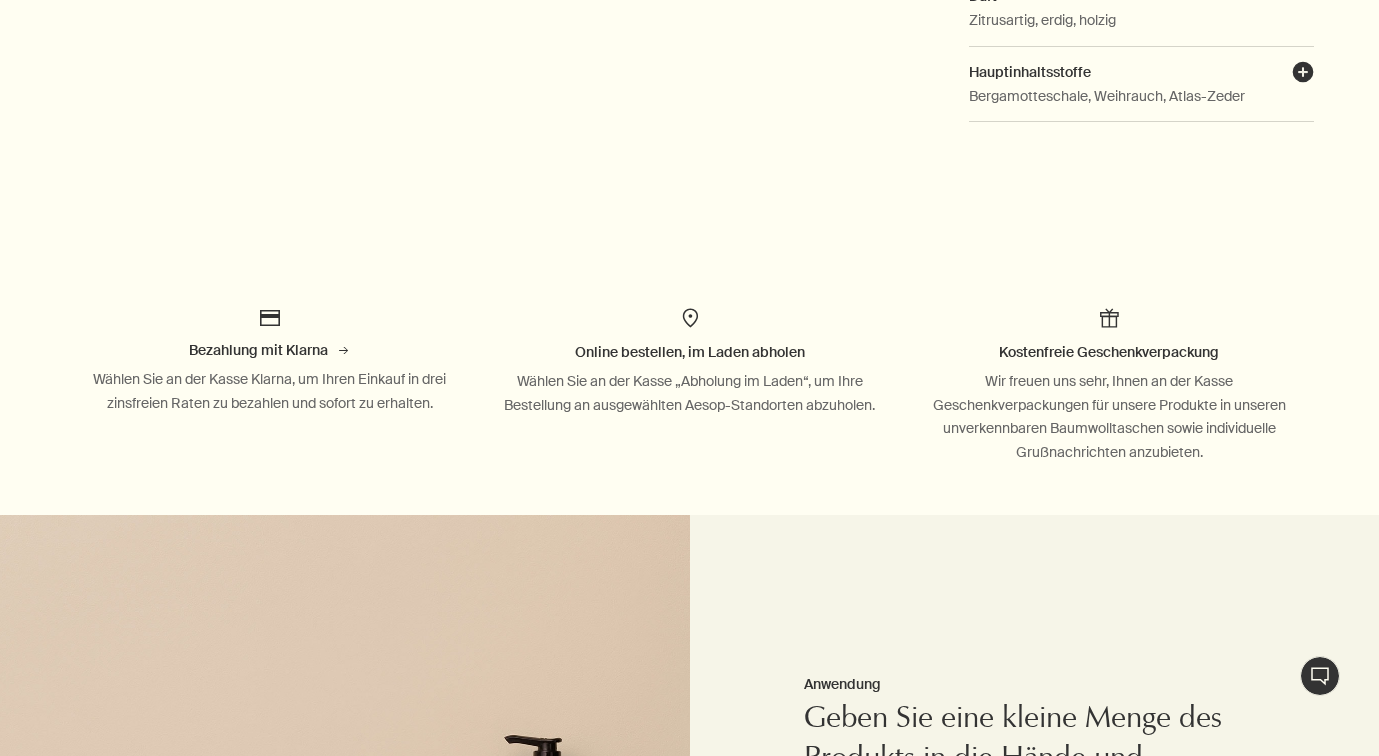 click on "plusAndCloseWithCircle" at bounding box center [1303, 75] 